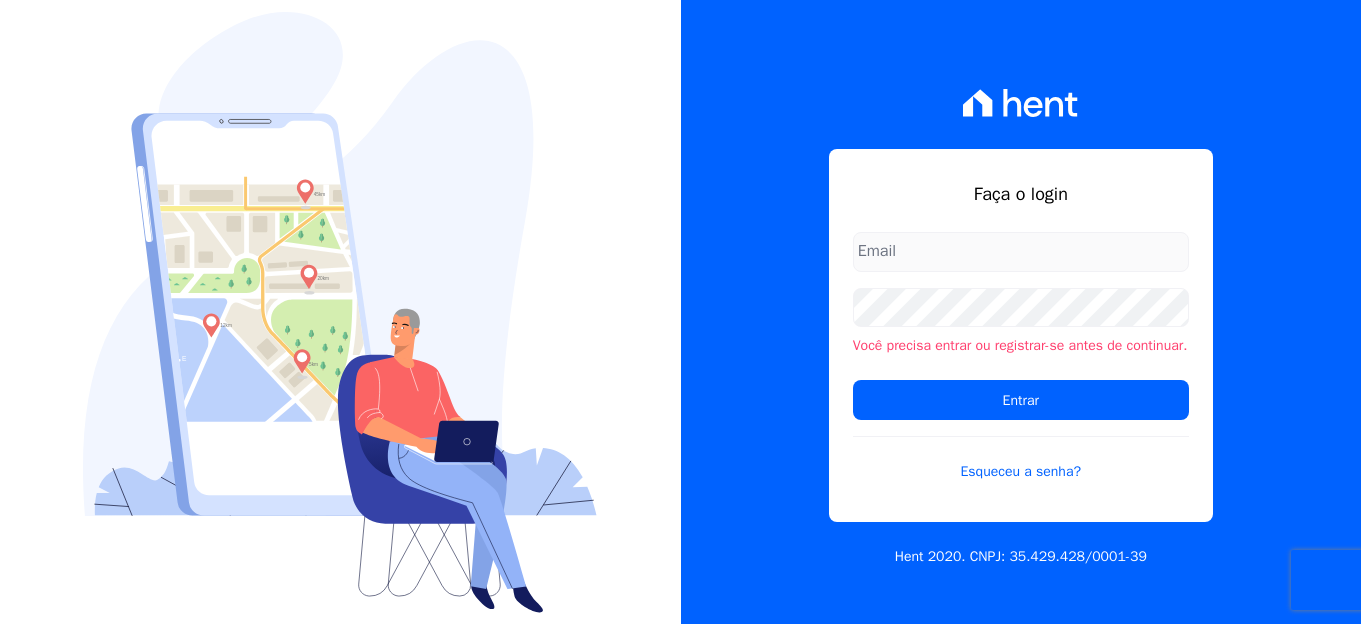 scroll, scrollTop: 0, scrollLeft: 0, axis: both 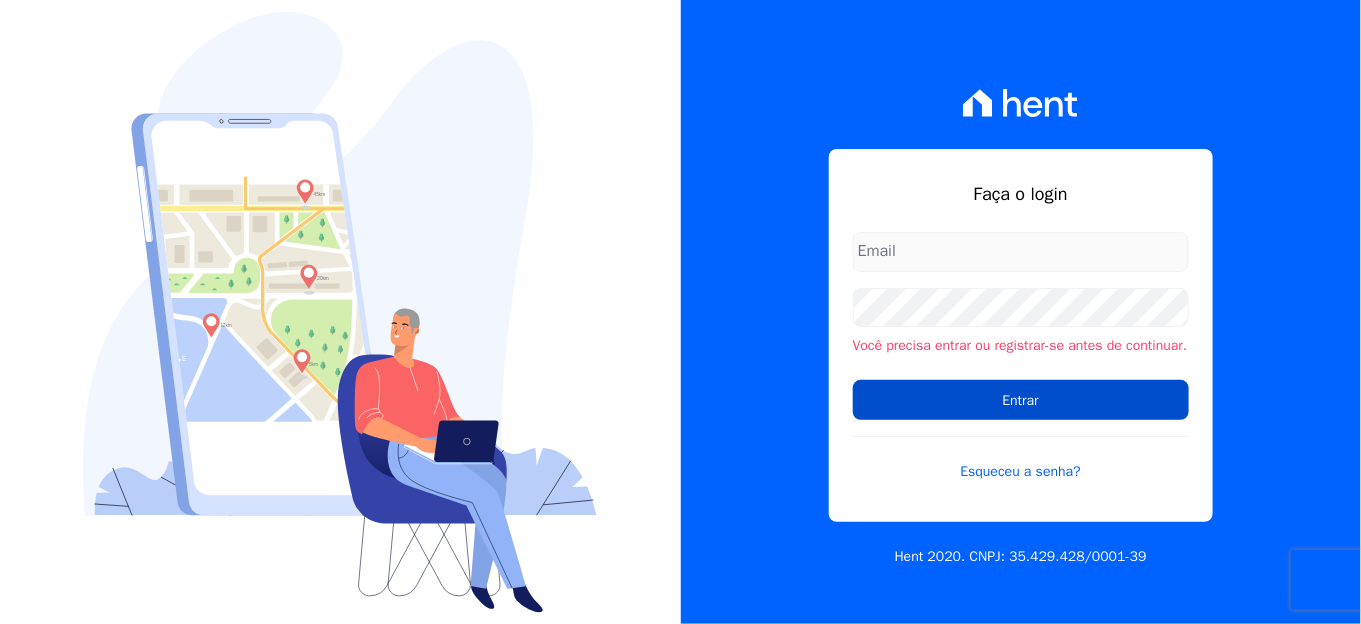 type on "[EMAIL]" 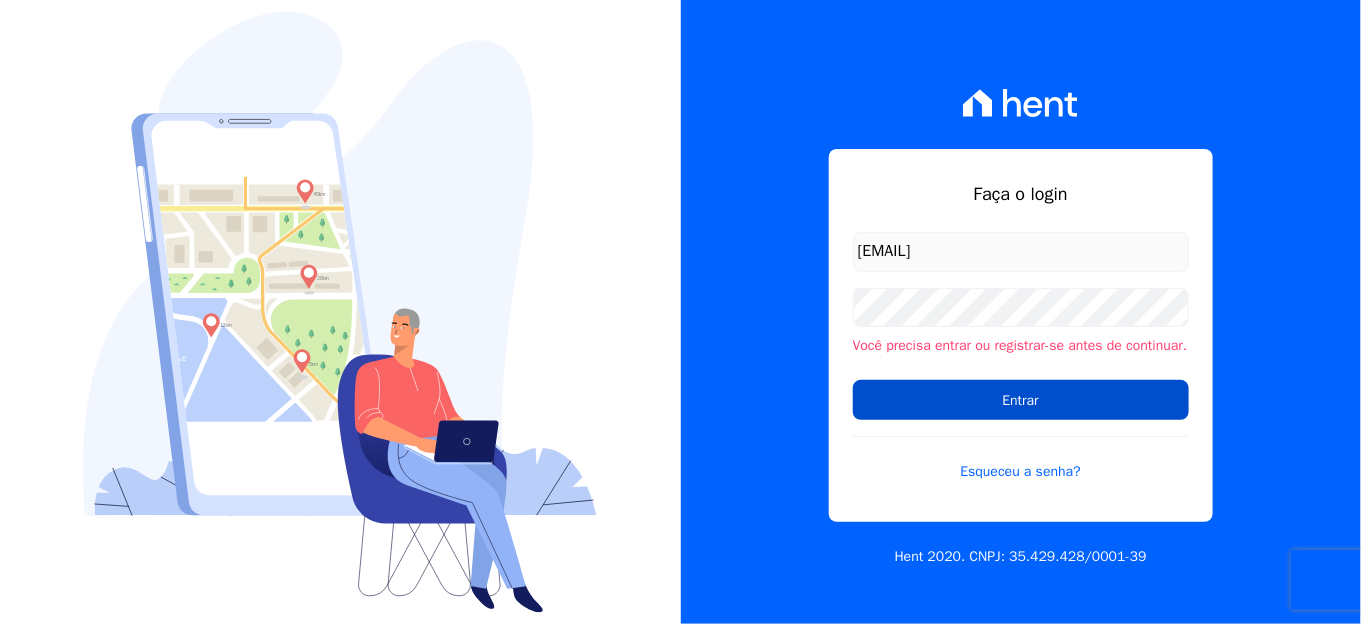 click on "Entrar" at bounding box center [1021, 400] 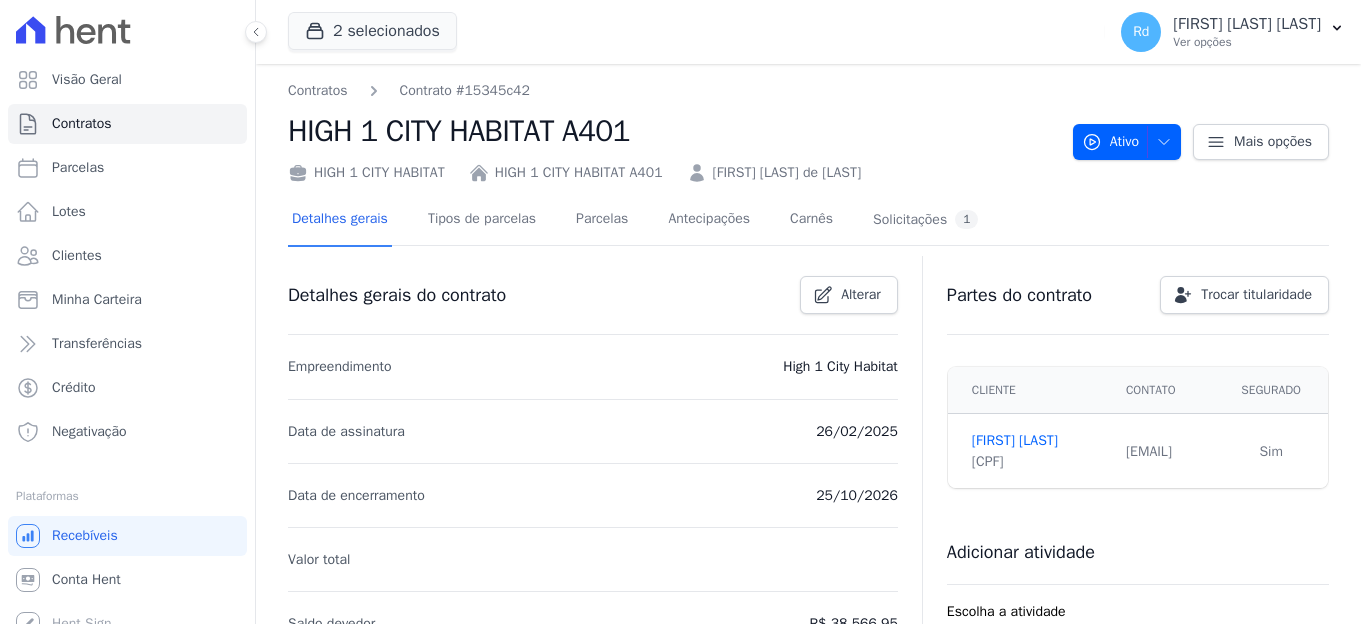 scroll, scrollTop: 0, scrollLeft: 0, axis: both 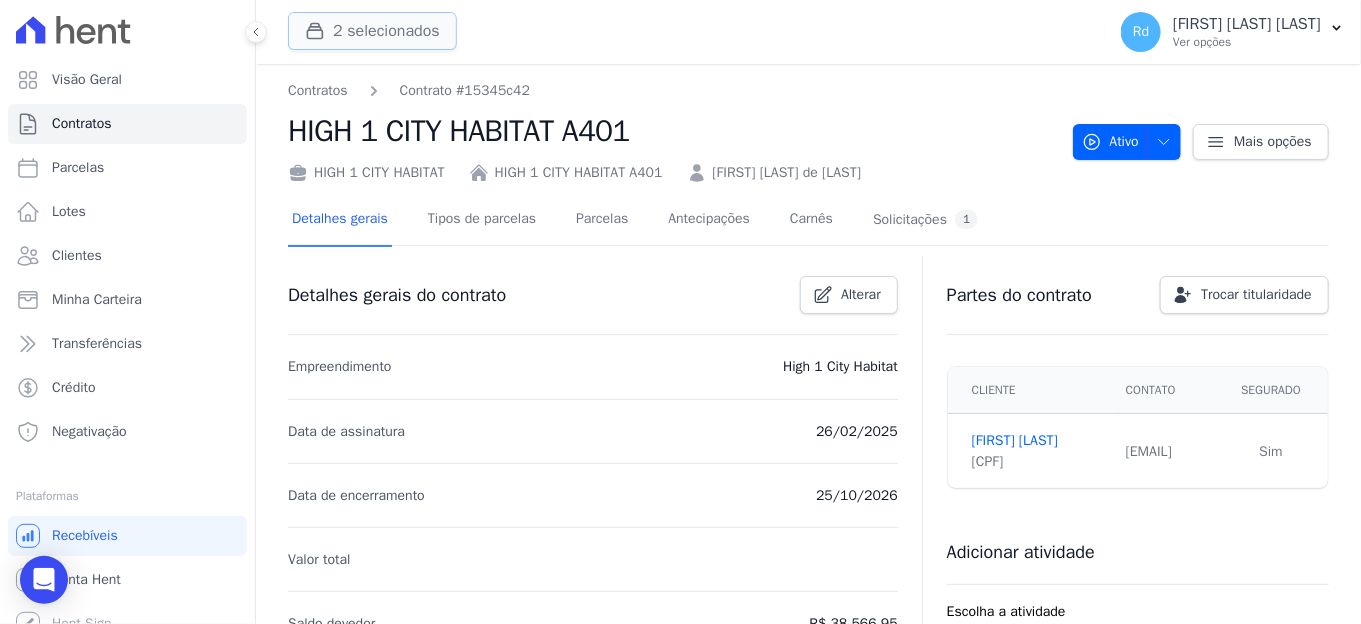 click on "2 selecionados" at bounding box center (372, 31) 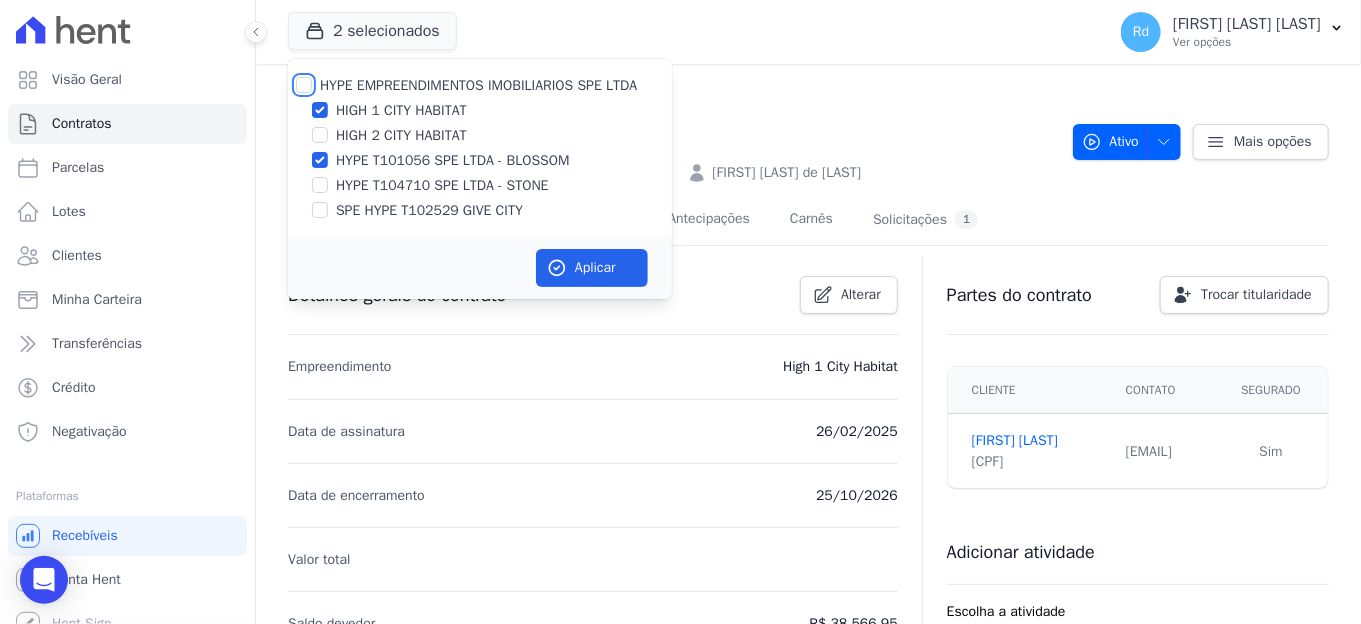 click on "HYPE EMPREENDIMENTOS IMOBILIARIOS SPE LTDA" at bounding box center (304, 85) 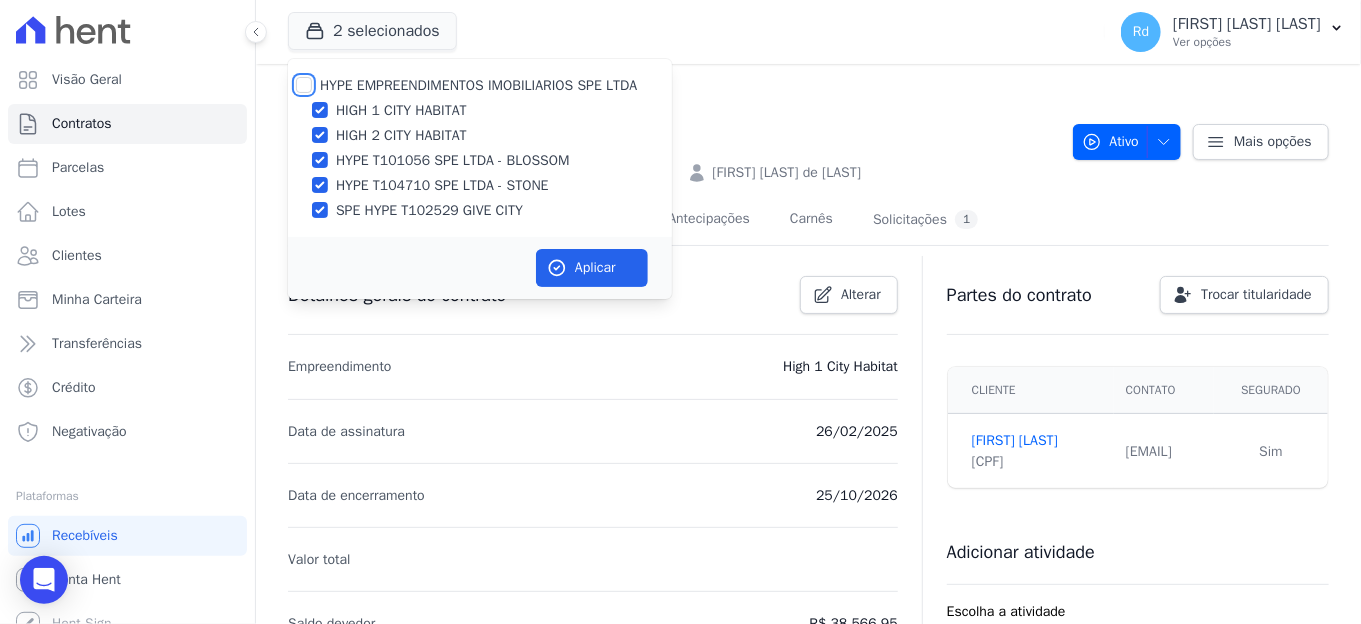 checkbox on "true" 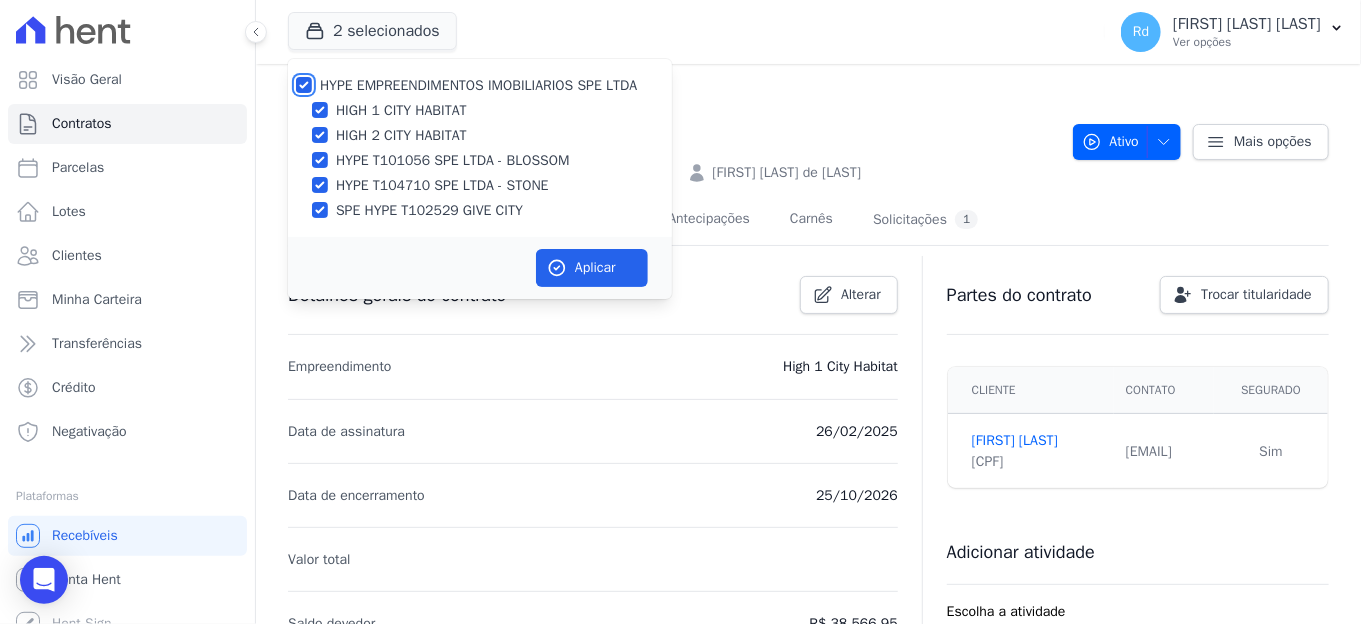 checkbox on "true" 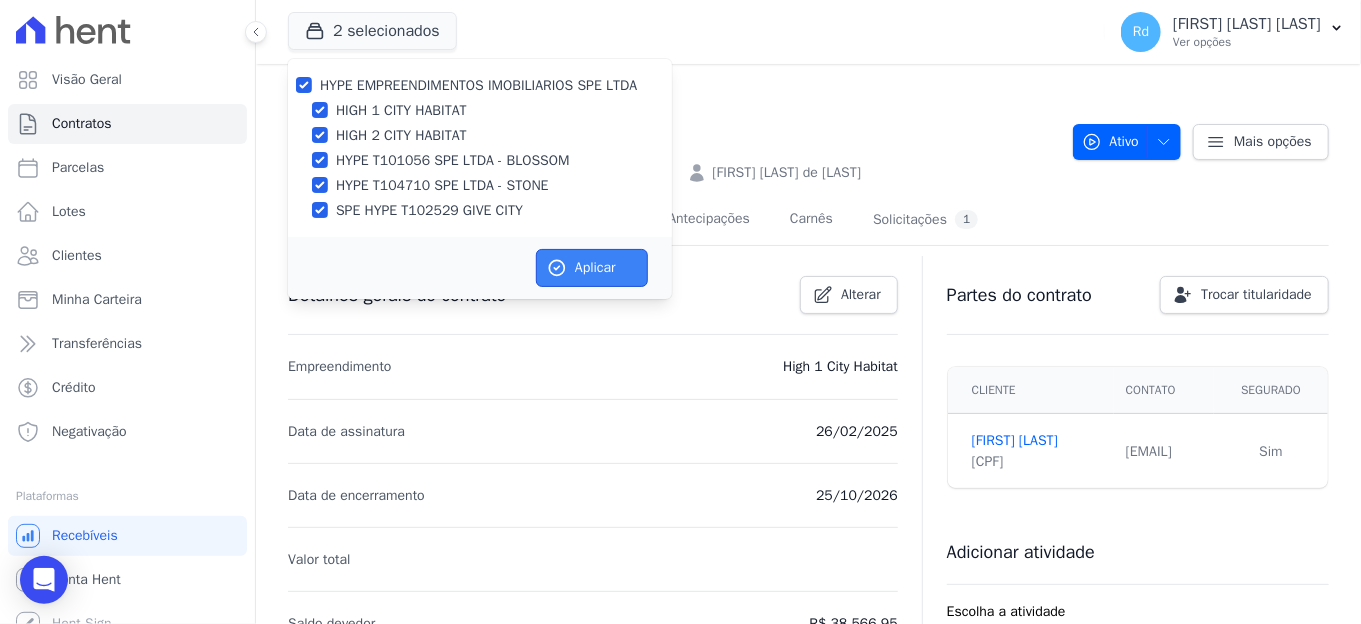 click on "Aplicar" at bounding box center (592, 268) 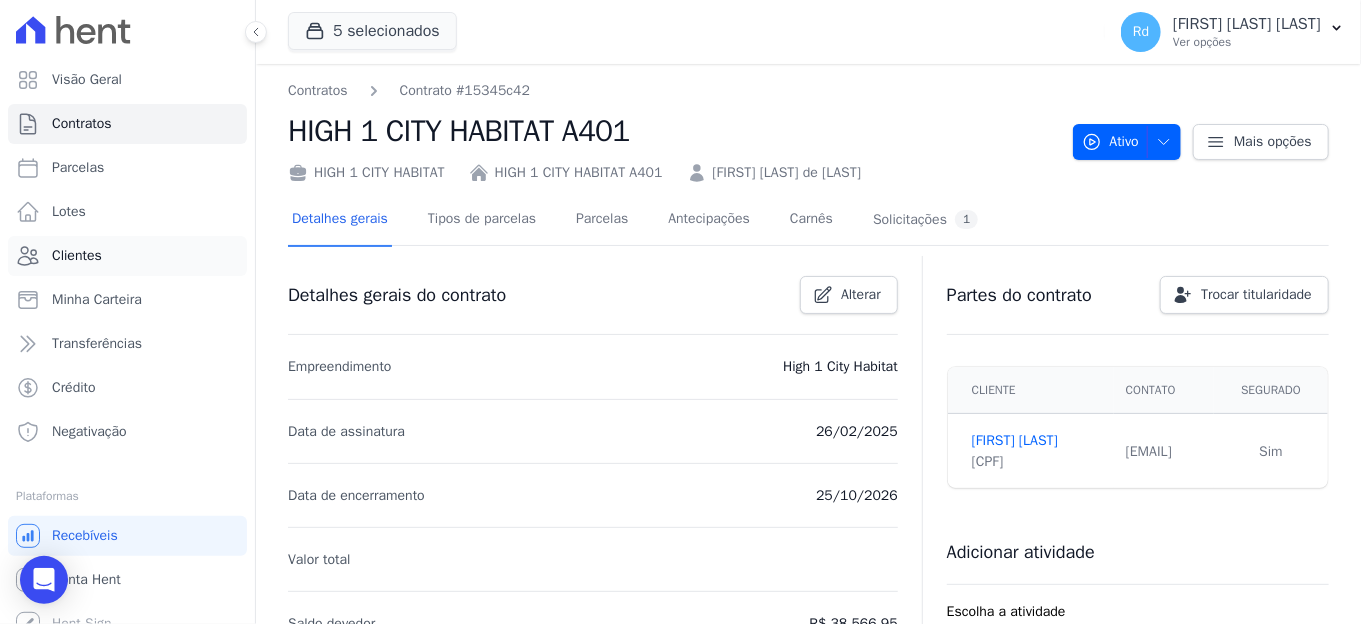 click on "Clientes" at bounding box center [127, 256] 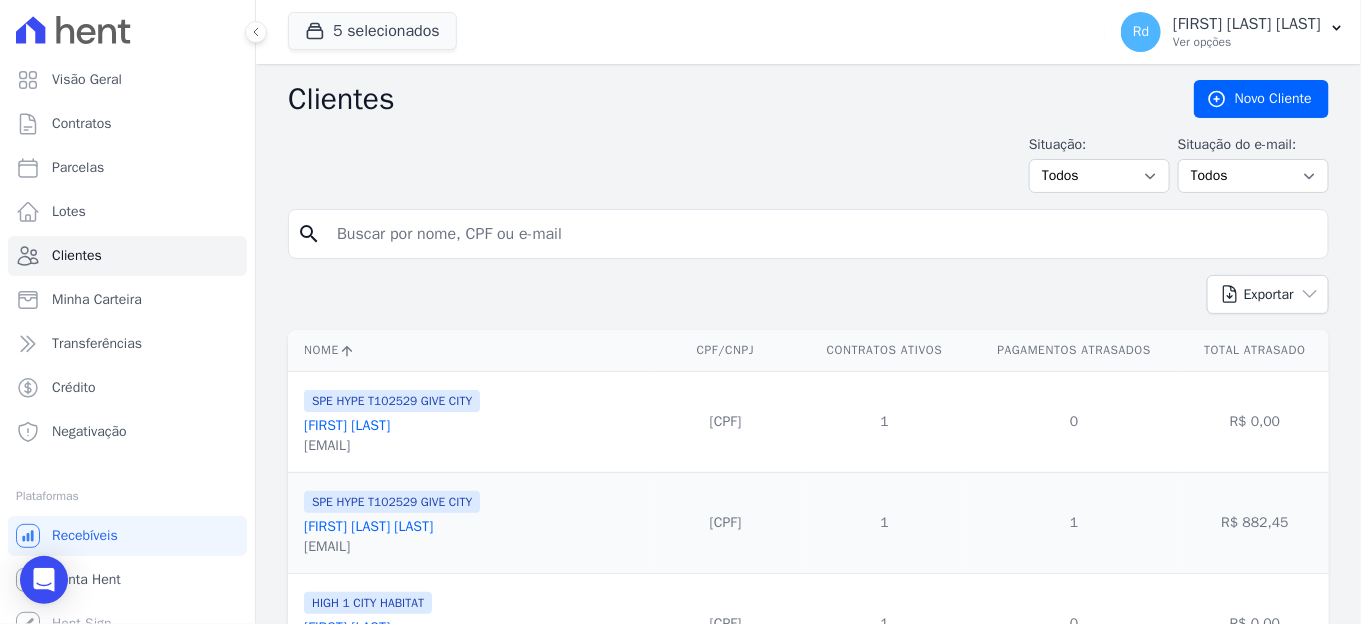 click at bounding box center [822, 234] 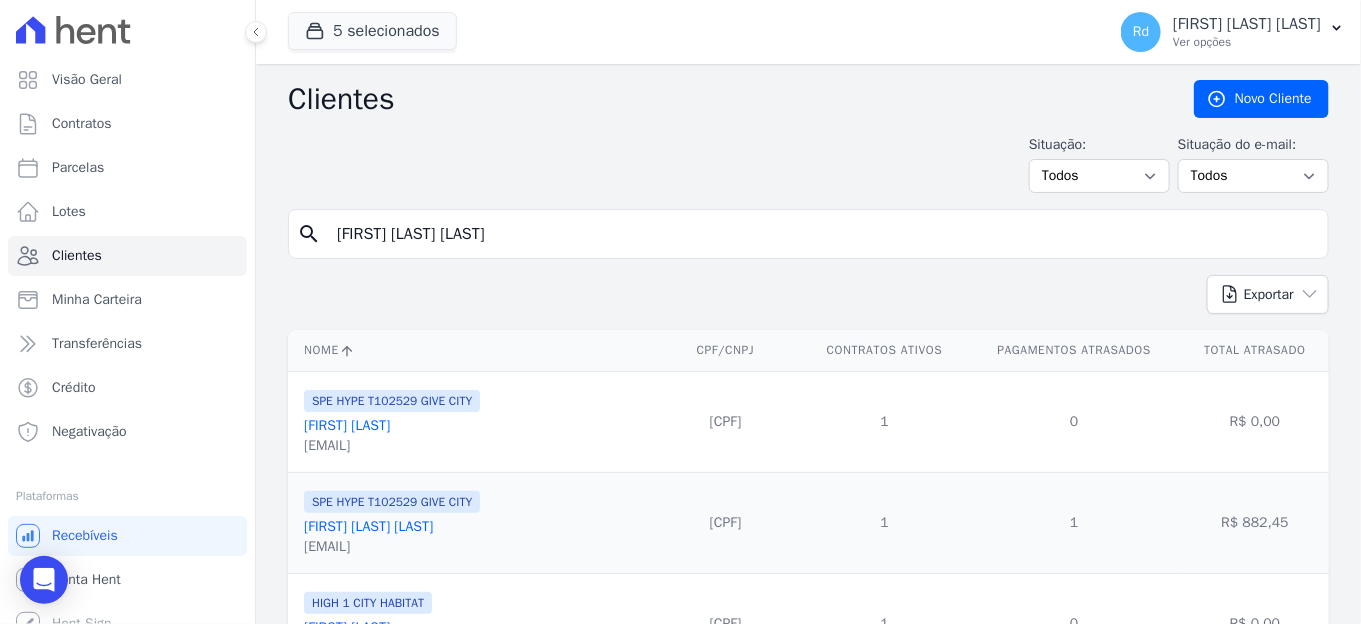 type on "[FIRST] [LAST] [LAST]" 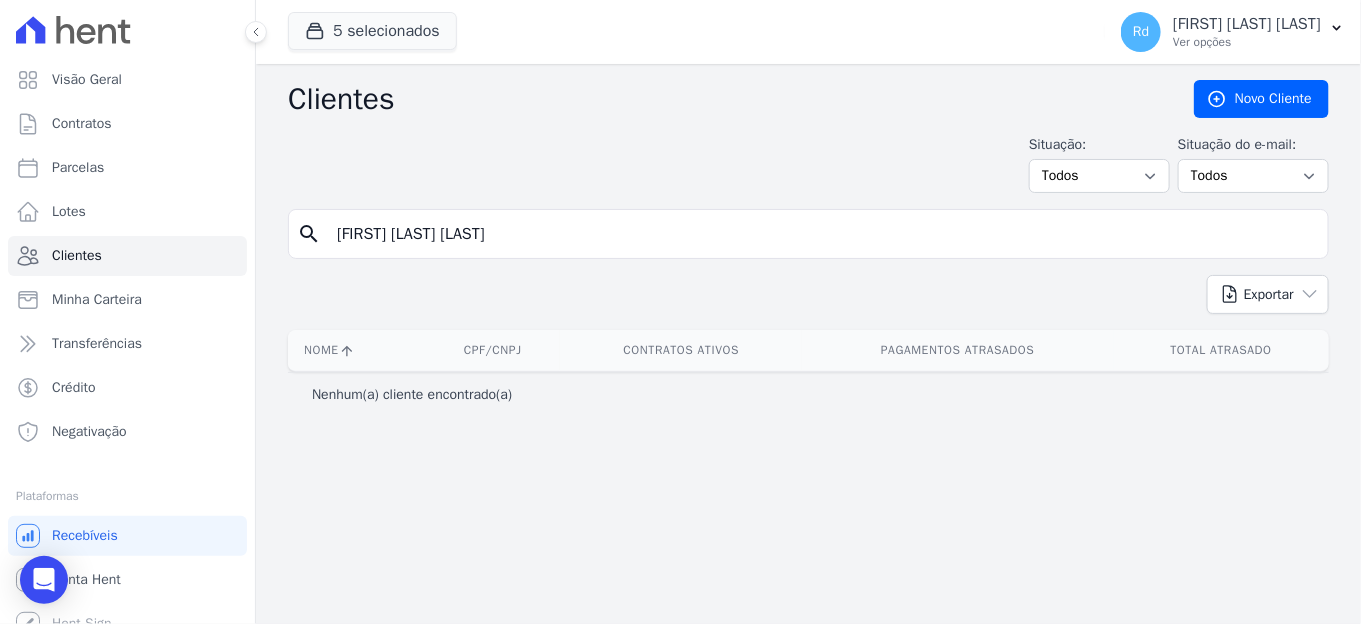 drag, startPoint x: 533, startPoint y: 224, endPoint x: 294, endPoint y: 224, distance: 239 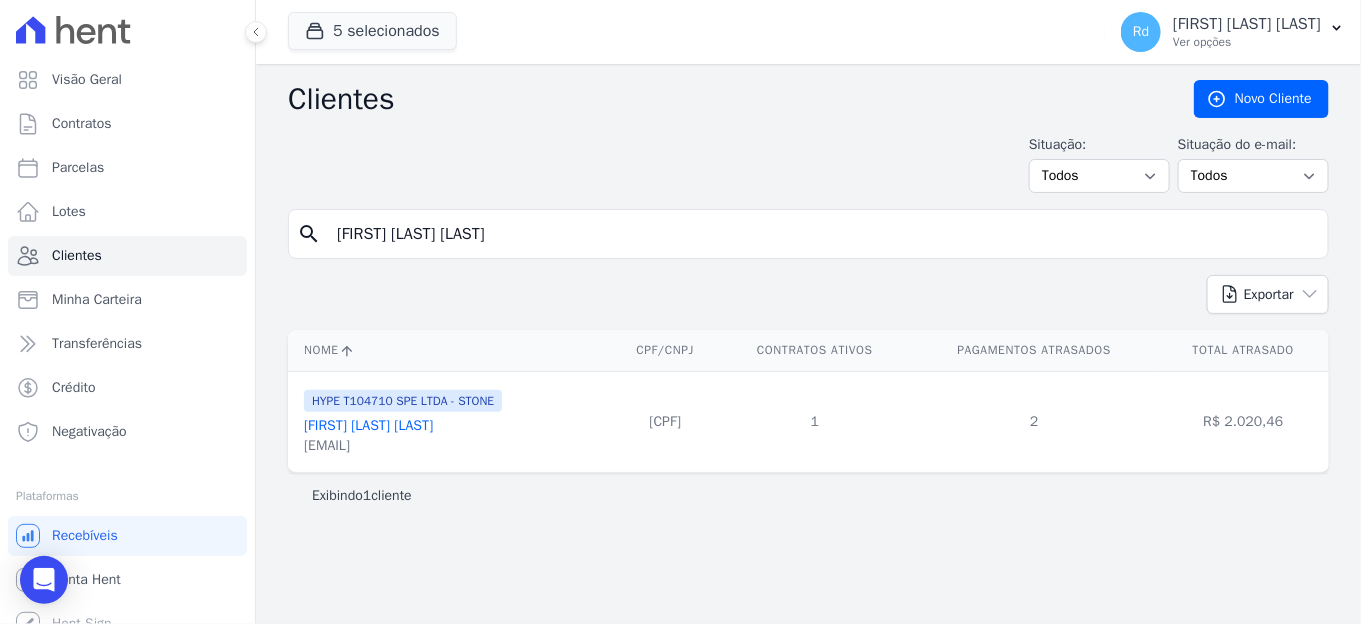 click on "[FIRST] [LAST] [LAST]" at bounding box center (368, 425) 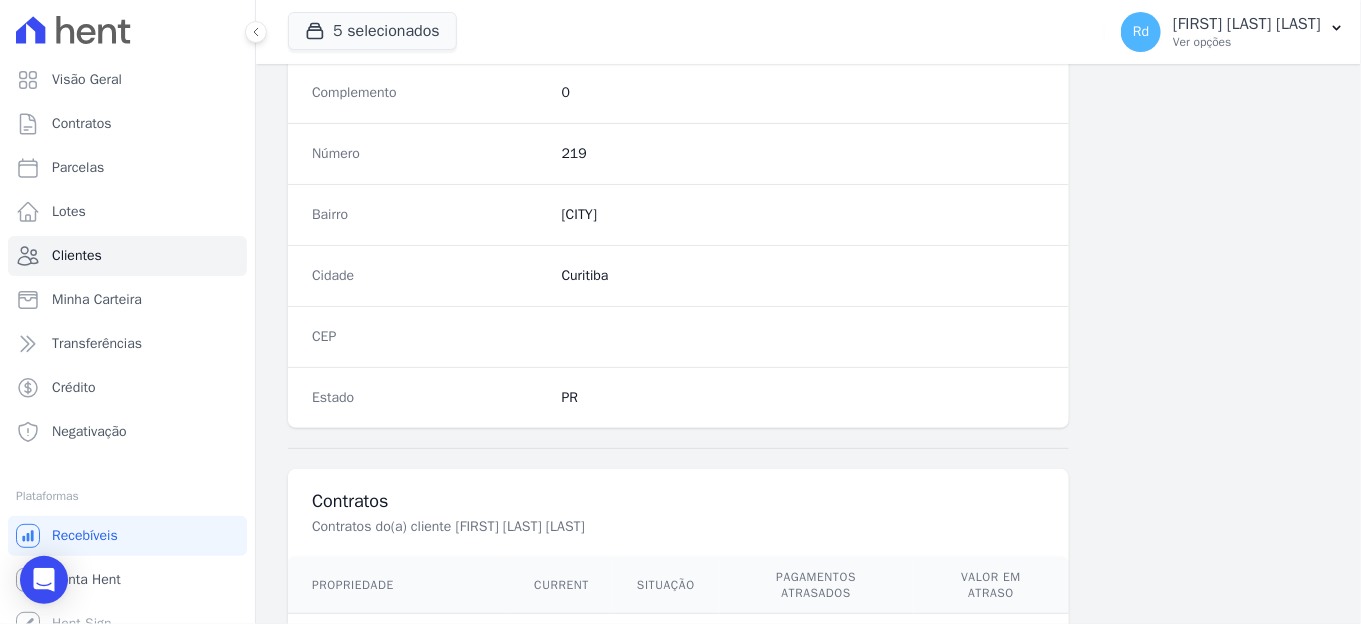 scroll, scrollTop: 1254, scrollLeft: 0, axis: vertical 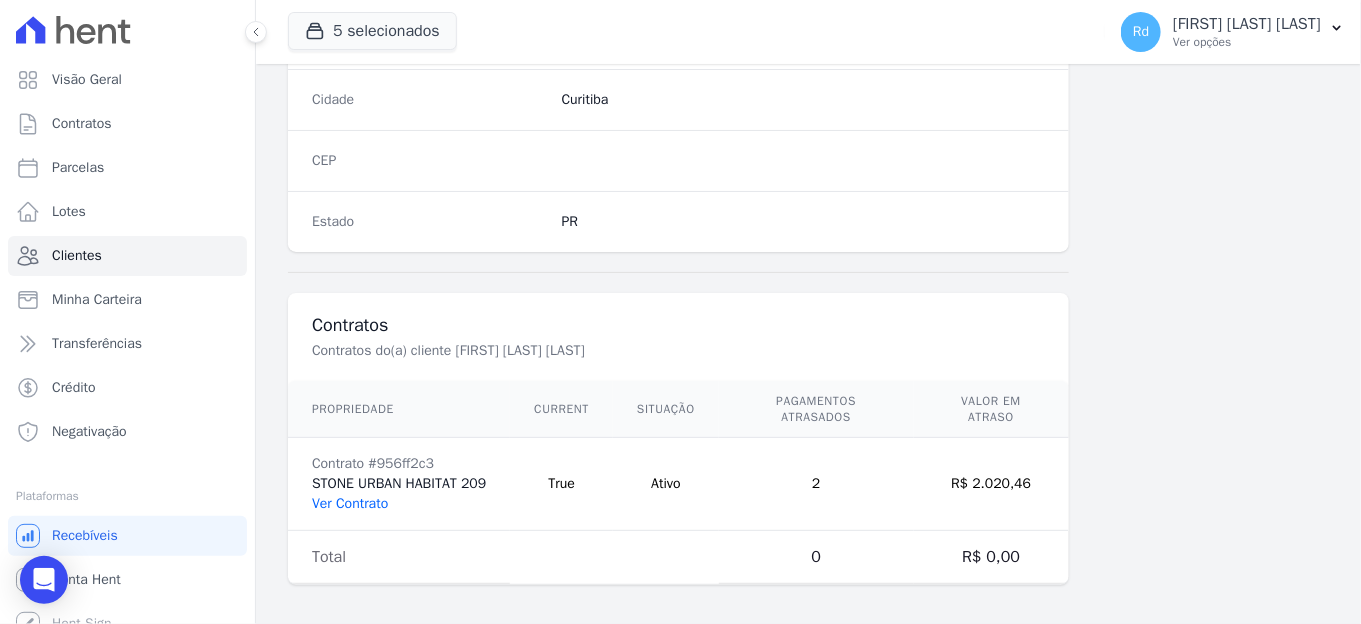 click on "Ver Contrato" at bounding box center (350, 503) 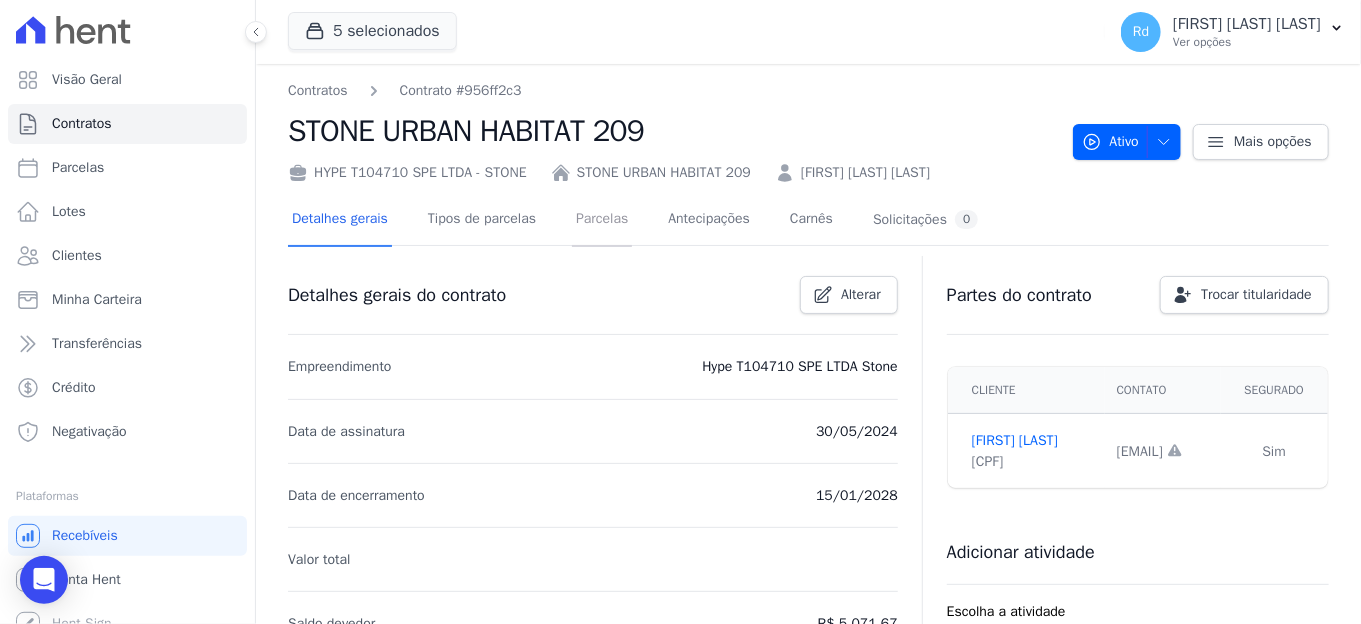 click on "Parcelas" at bounding box center [602, 220] 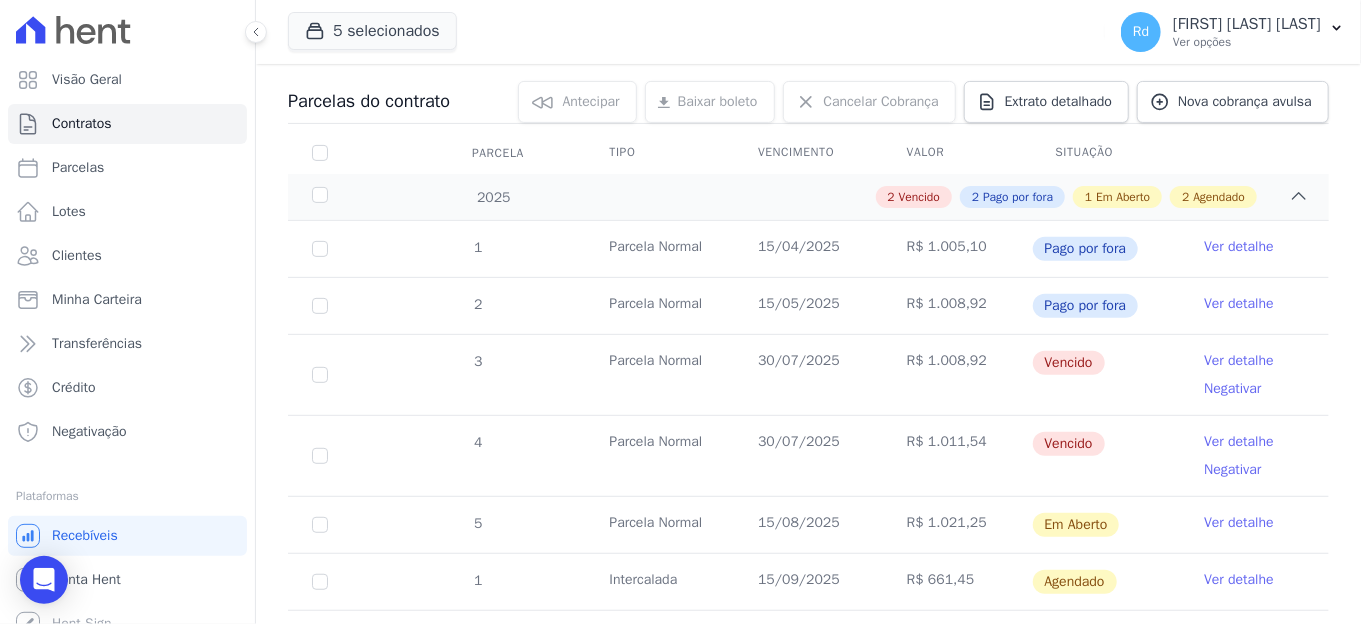 scroll, scrollTop: 345, scrollLeft: 0, axis: vertical 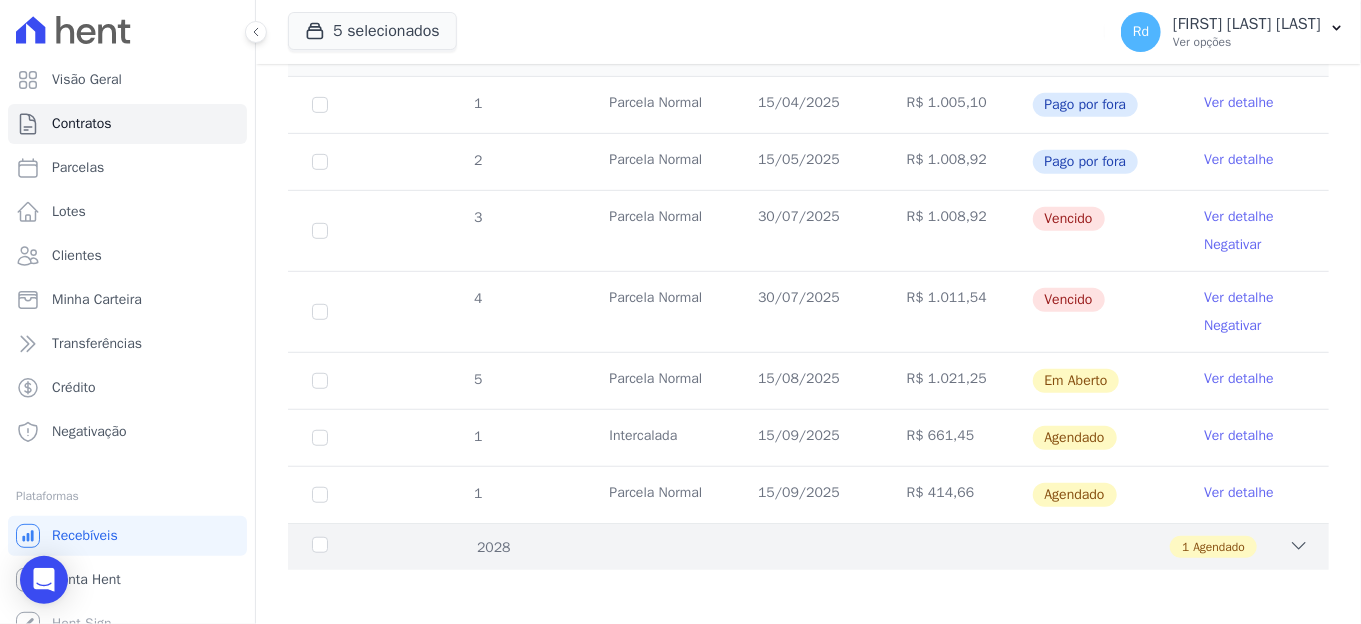 click 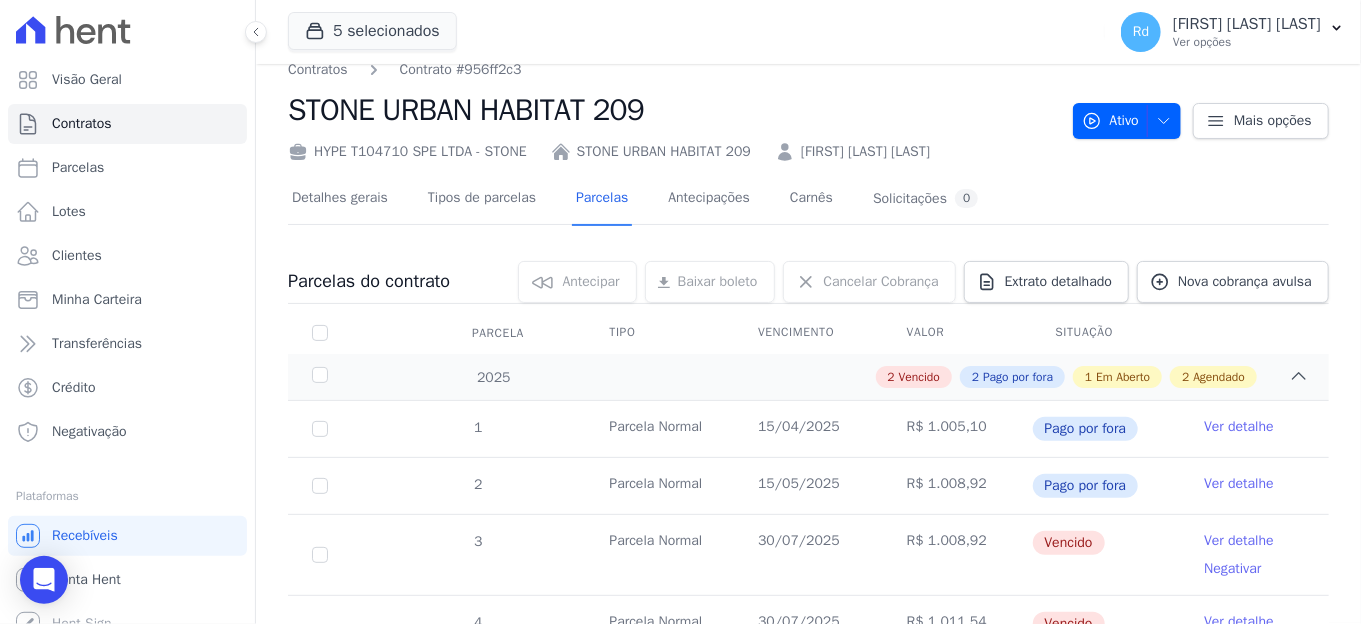 scroll, scrollTop: 0, scrollLeft: 0, axis: both 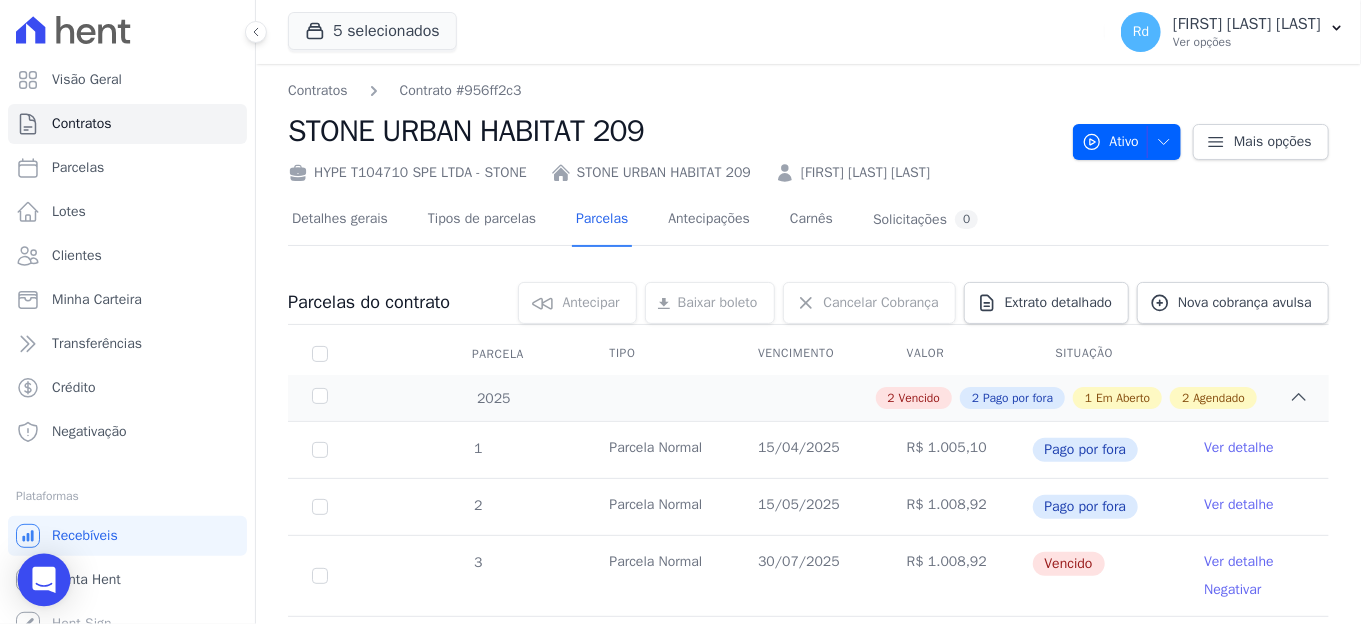 click 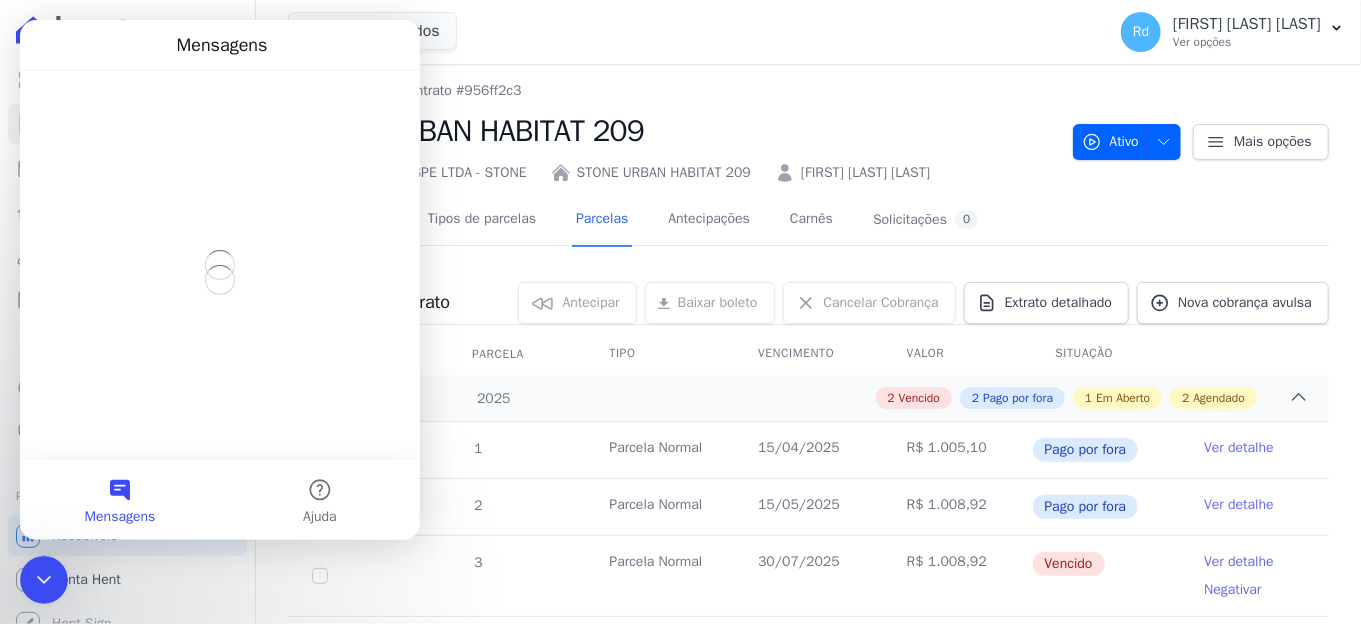 scroll, scrollTop: 0, scrollLeft: 0, axis: both 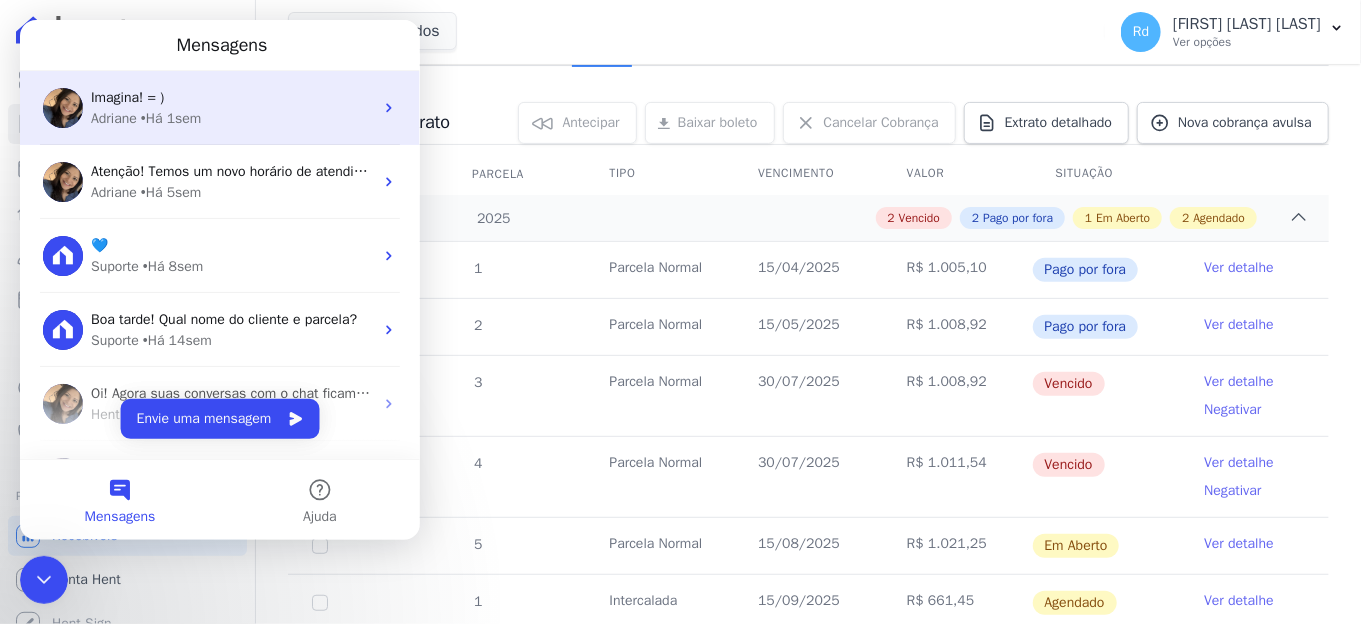 click on "[FIRST] • Há 1sem" at bounding box center (232, 118) 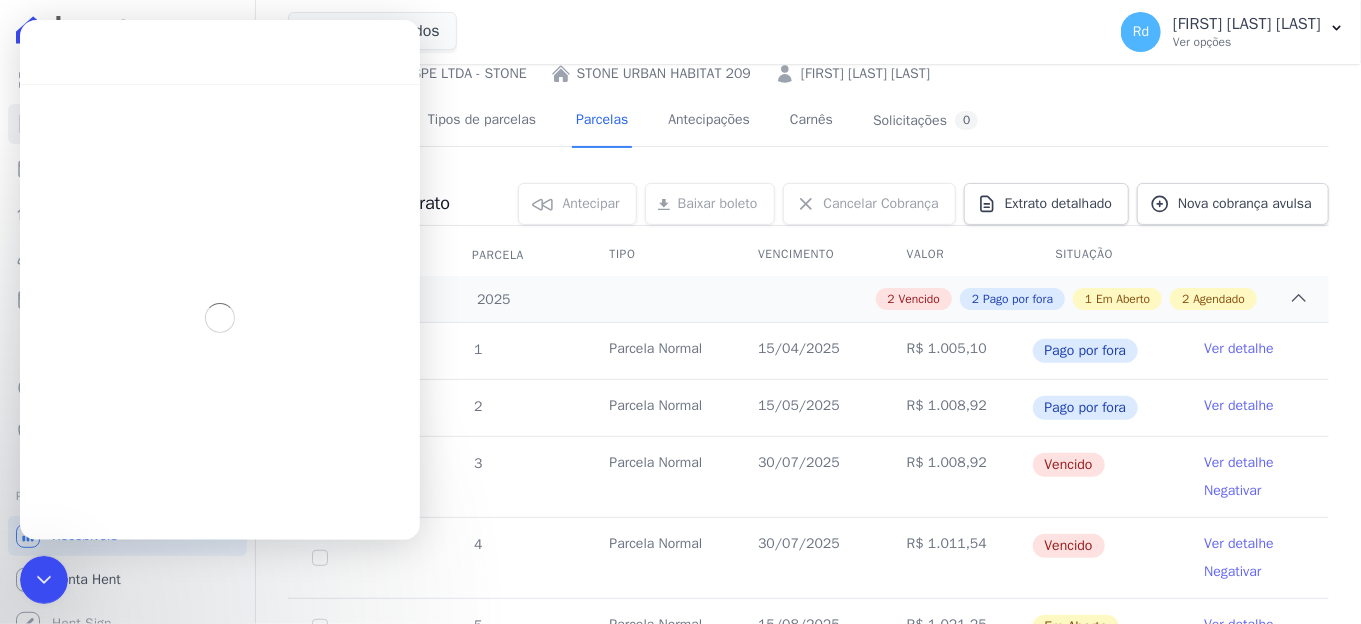 scroll, scrollTop: 0, scrollLeft: 0, axis: both 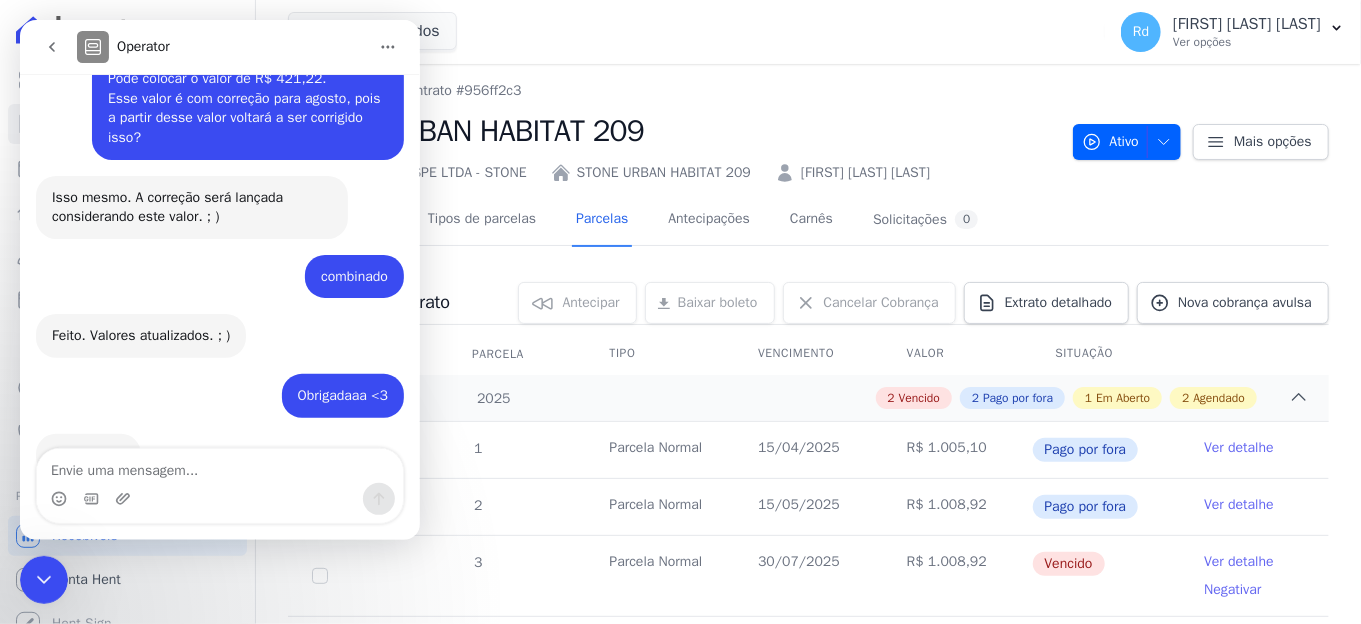 click at bounding box center [220, 466] 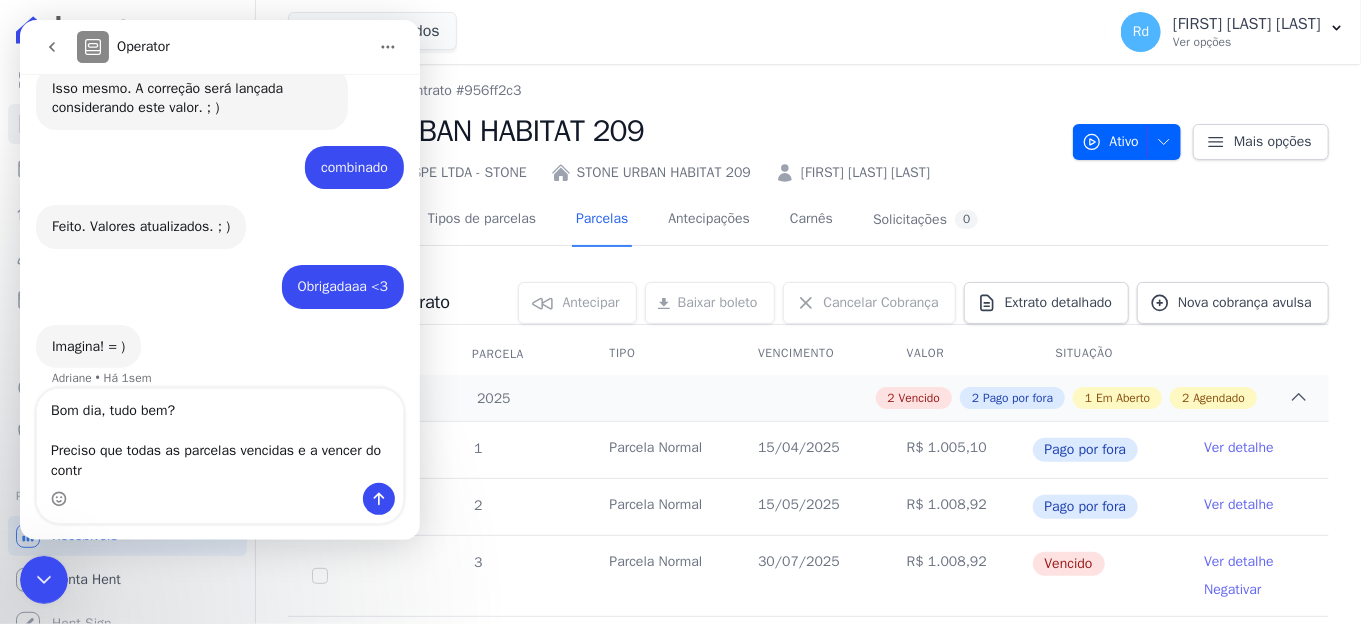 scroll, scrollTop: 20617, scrollLeft: 0, axis: vertical 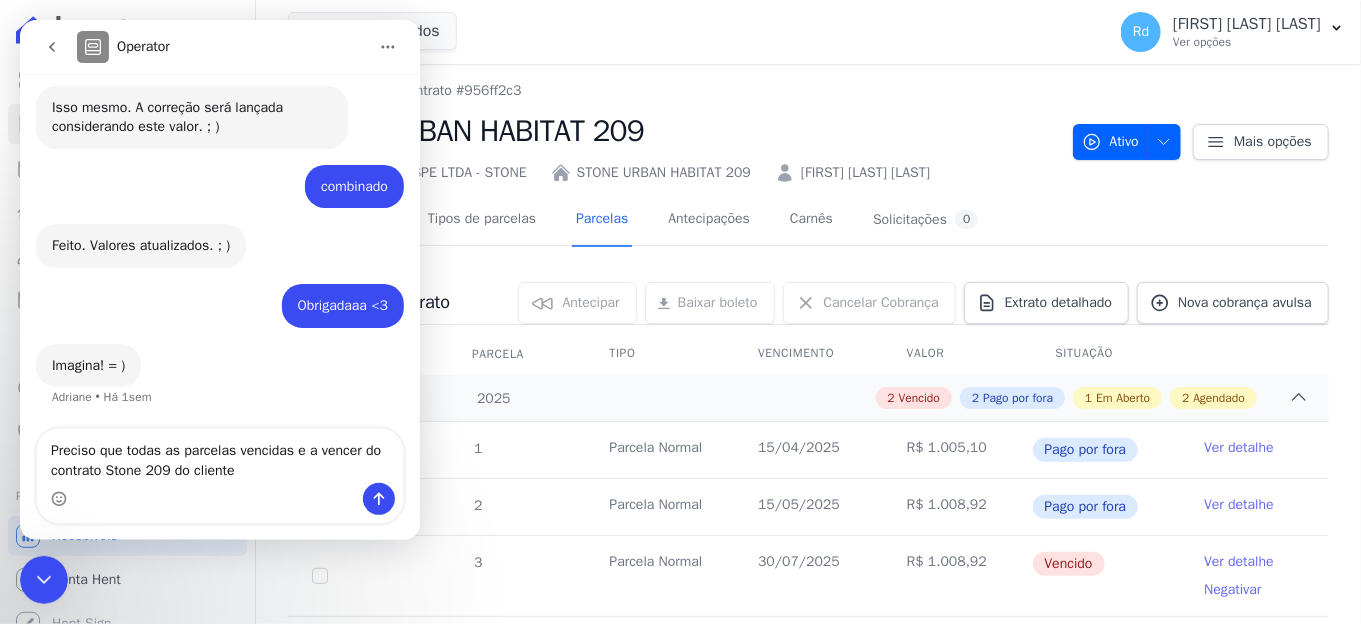drag, startPoint x: 992, startPoint y: 177, endPoint x: 798, endPoint y: 178, distance: 194.00258 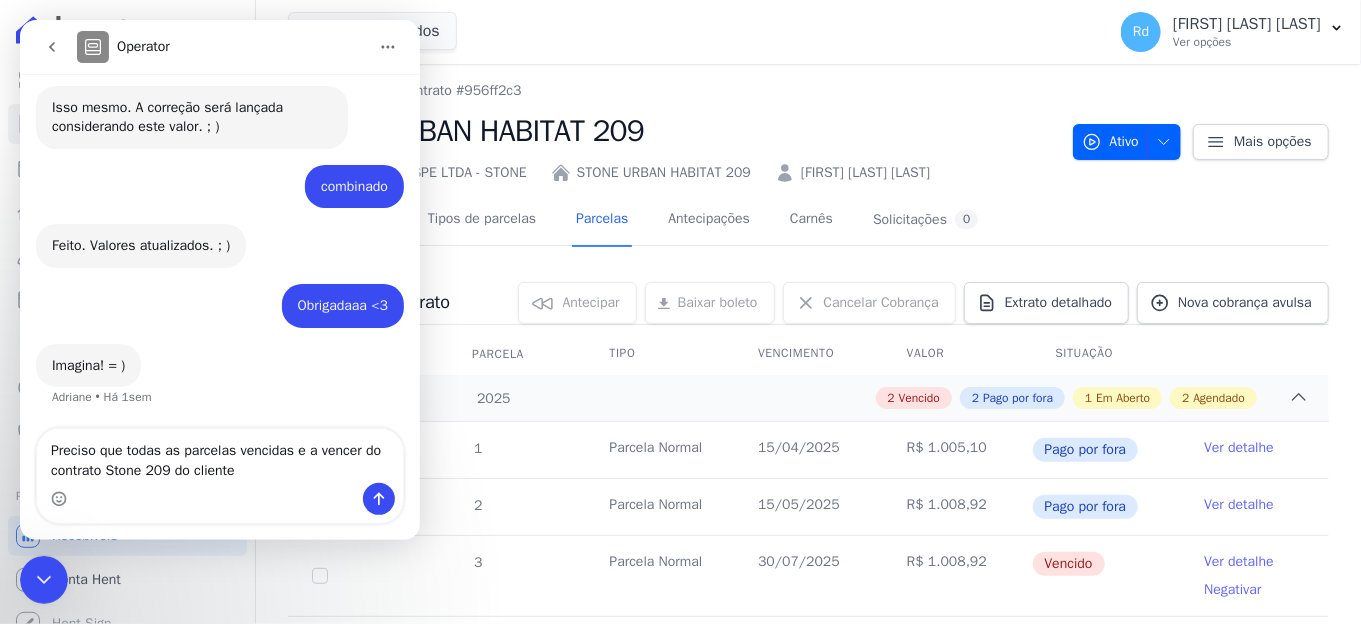 click at bounding box center [220, 499] 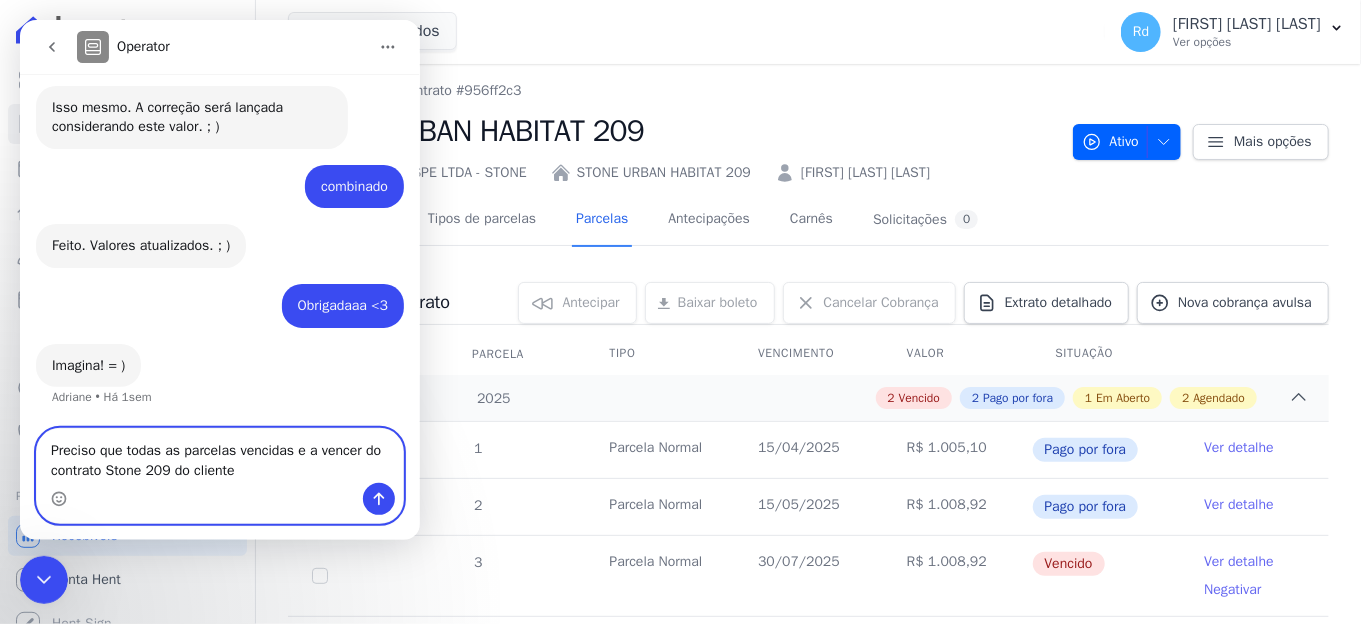 click on "Preciso que todas as parcelas vencidas e a vencer do contrato Stone 209 do cliente" at bounding box center [220, 456] 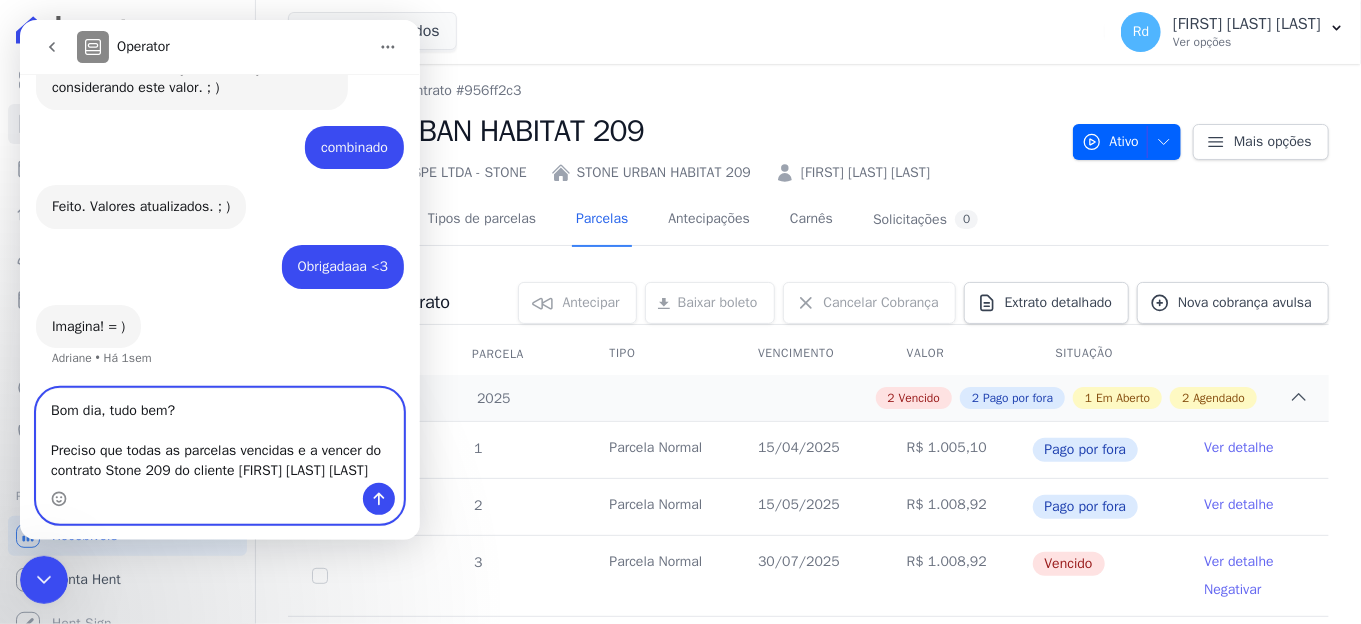 scroll, scrollTop: 20637, scrollLeft: 0, axis: vertical 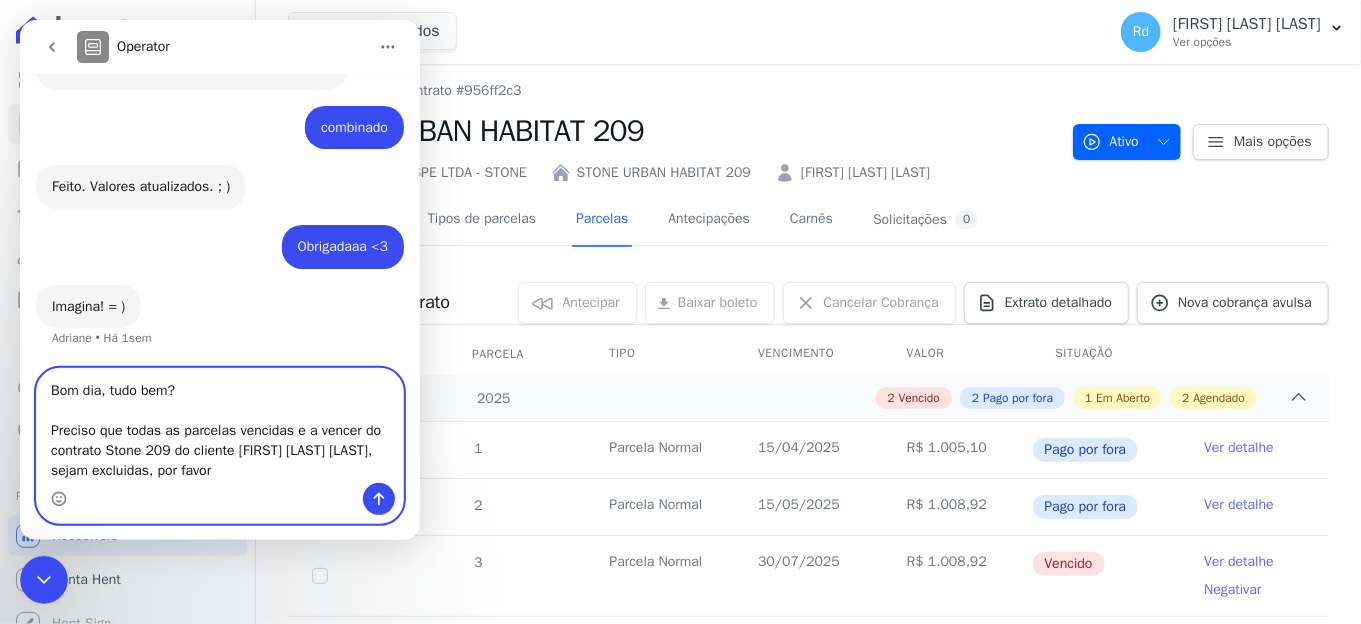 click on "Bom dia, tudo bem?
Preciso que todas as parcelas vencidas e a vencer do contrato Stone 209 do cliente [FIRST] [LAST] [LAST], sejam excluidas, por favor" at bounding box center [220, 426] 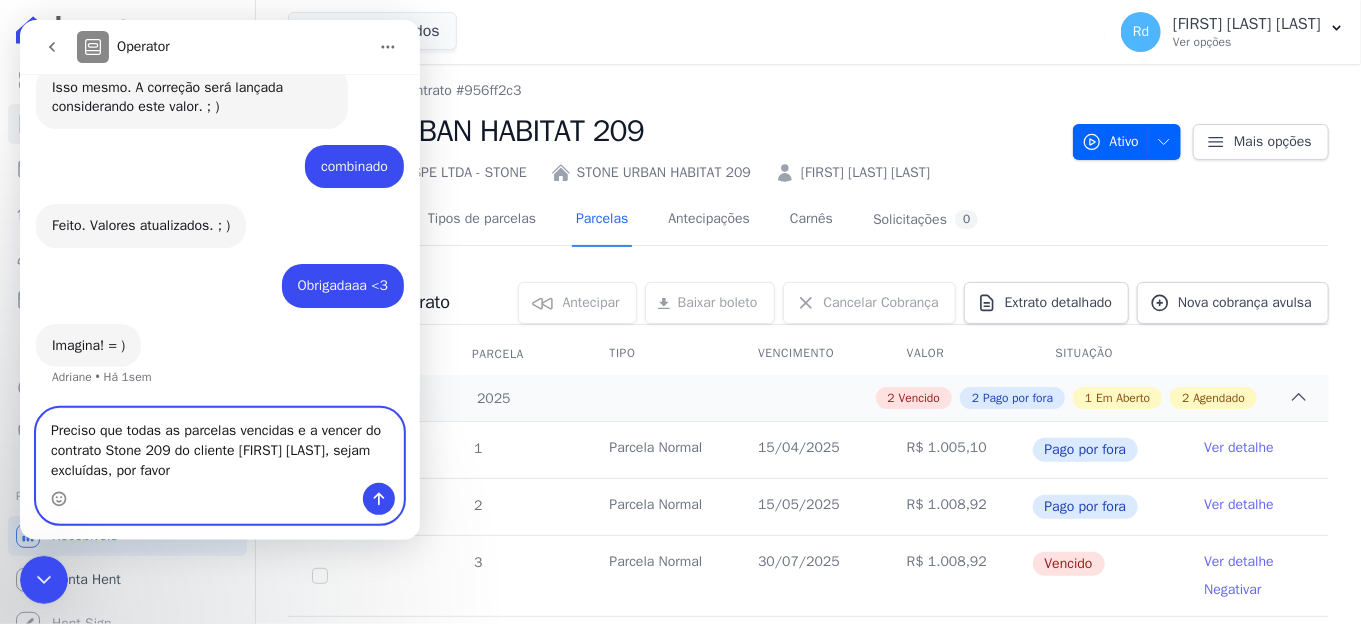 click on "Preciso que todas as parcelas vencidas e a vencer do contrato Stone 209 do cliente [FIRST] [LAST], sejam excluídas, por favor" at bounding box center [220, 446] 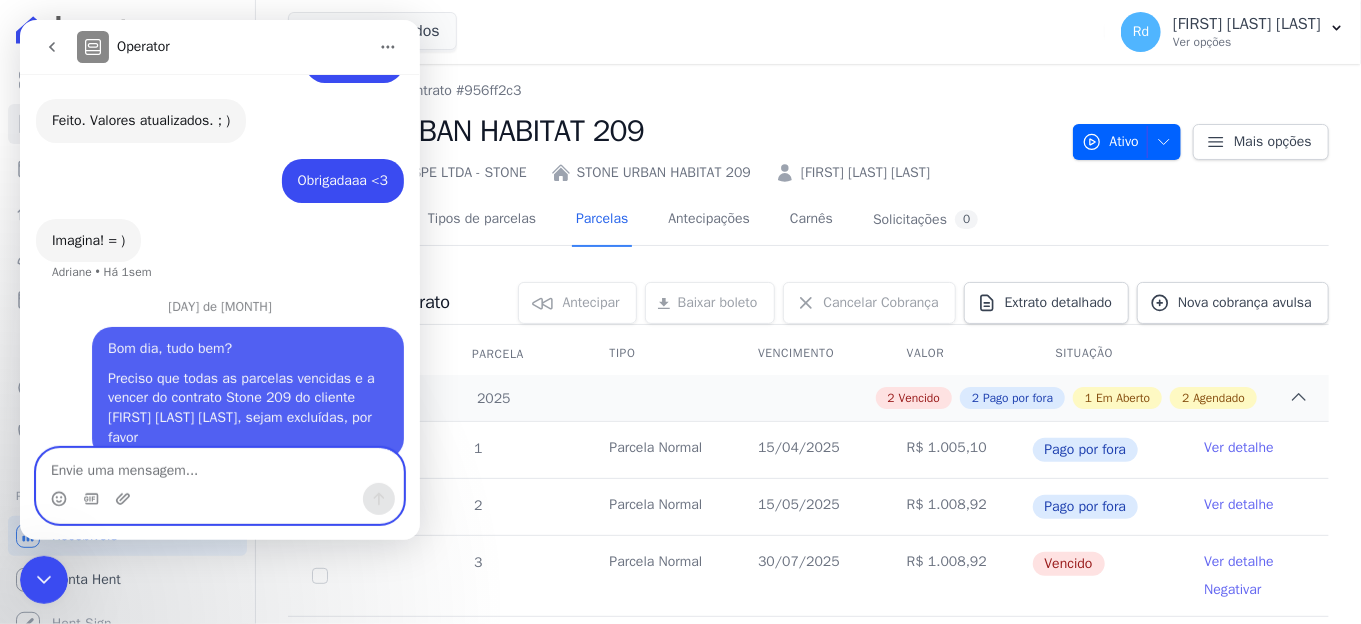 scroll, scrollTop: 20733, scrollLeft: 0, axis: vertical 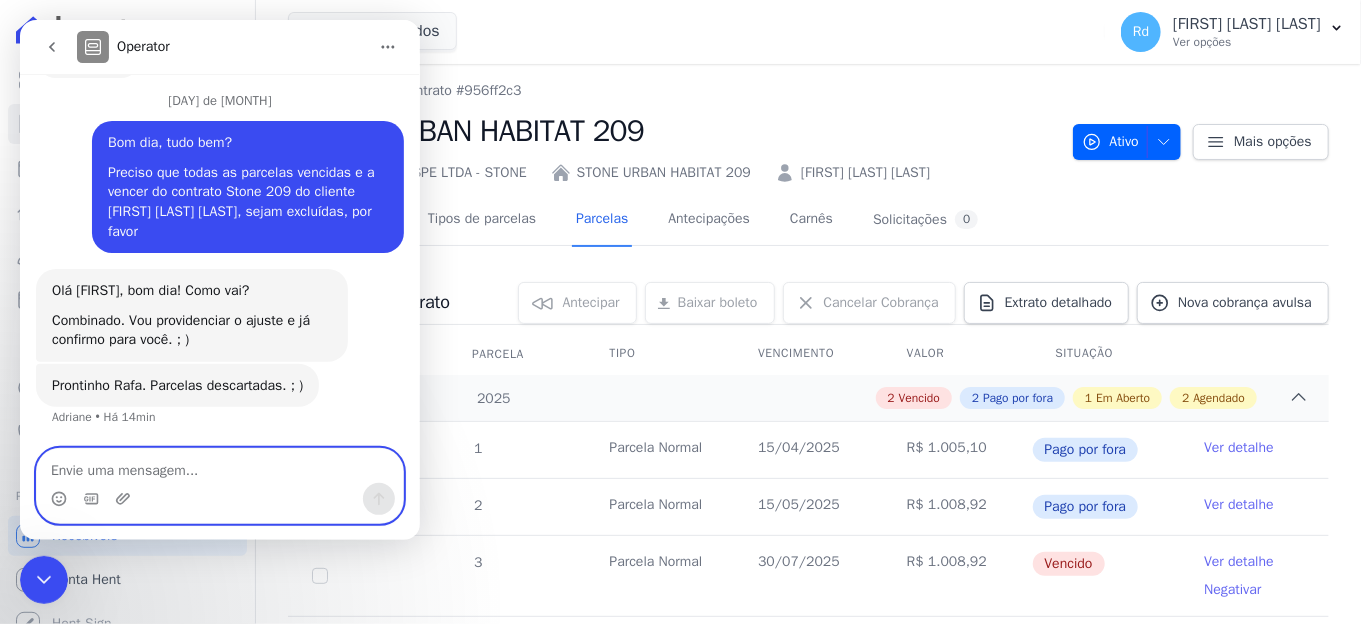 click at bounding box center [220, 466] 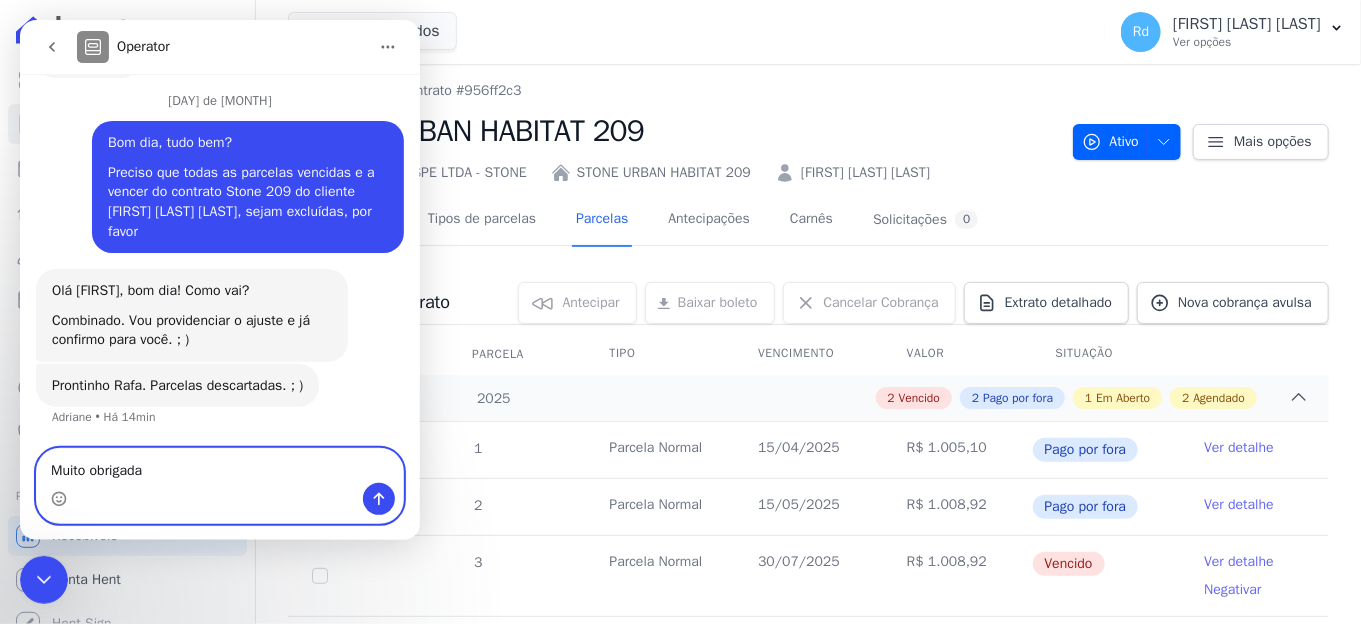 type on "Muito obrigada!" 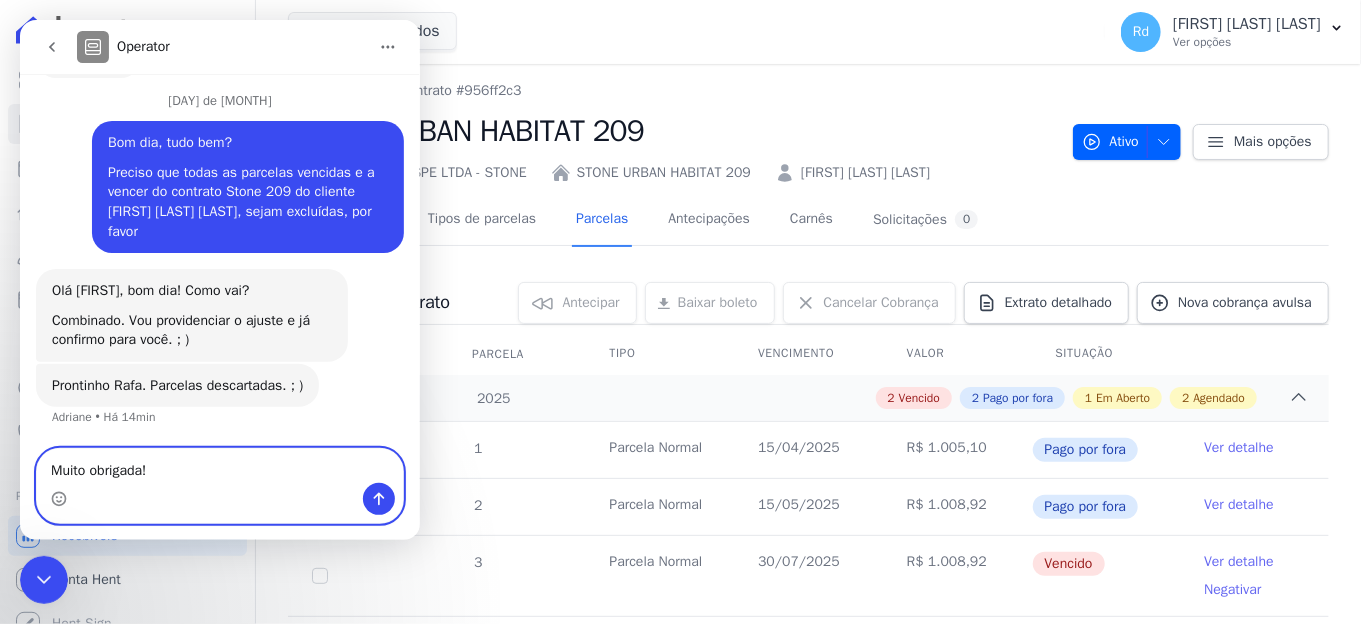 type 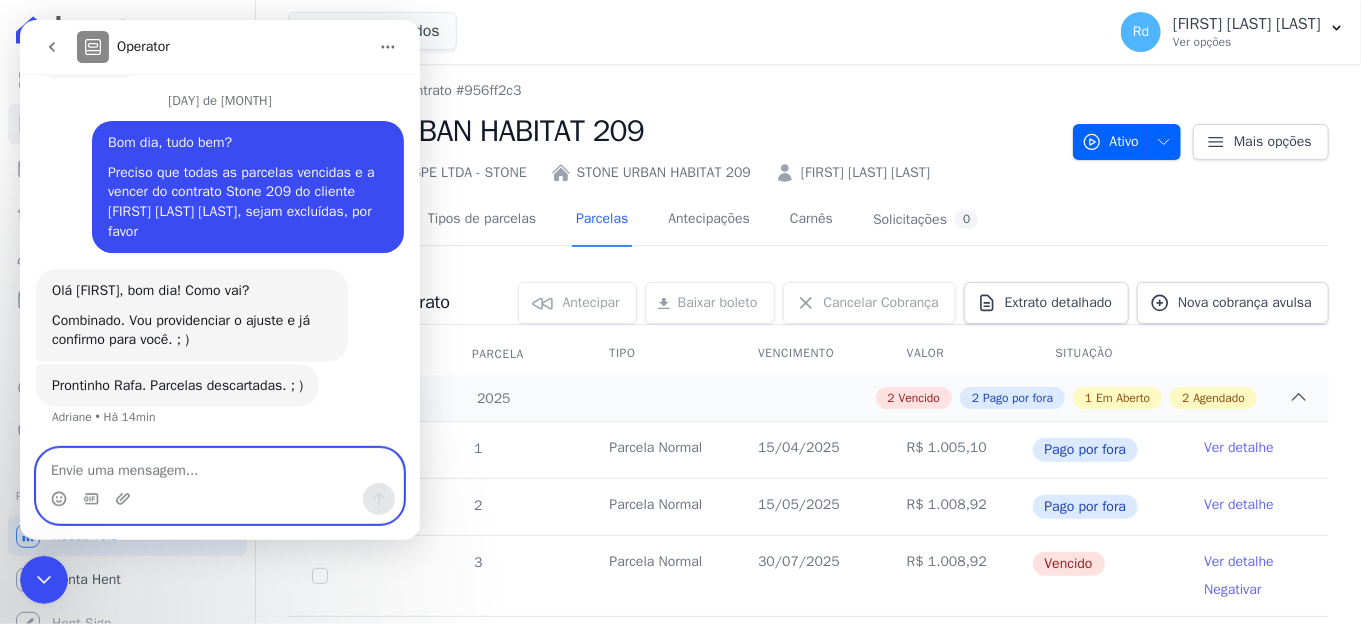 scroll, scrollTop: 20946, scrollLeft: 0, axis: vertical 